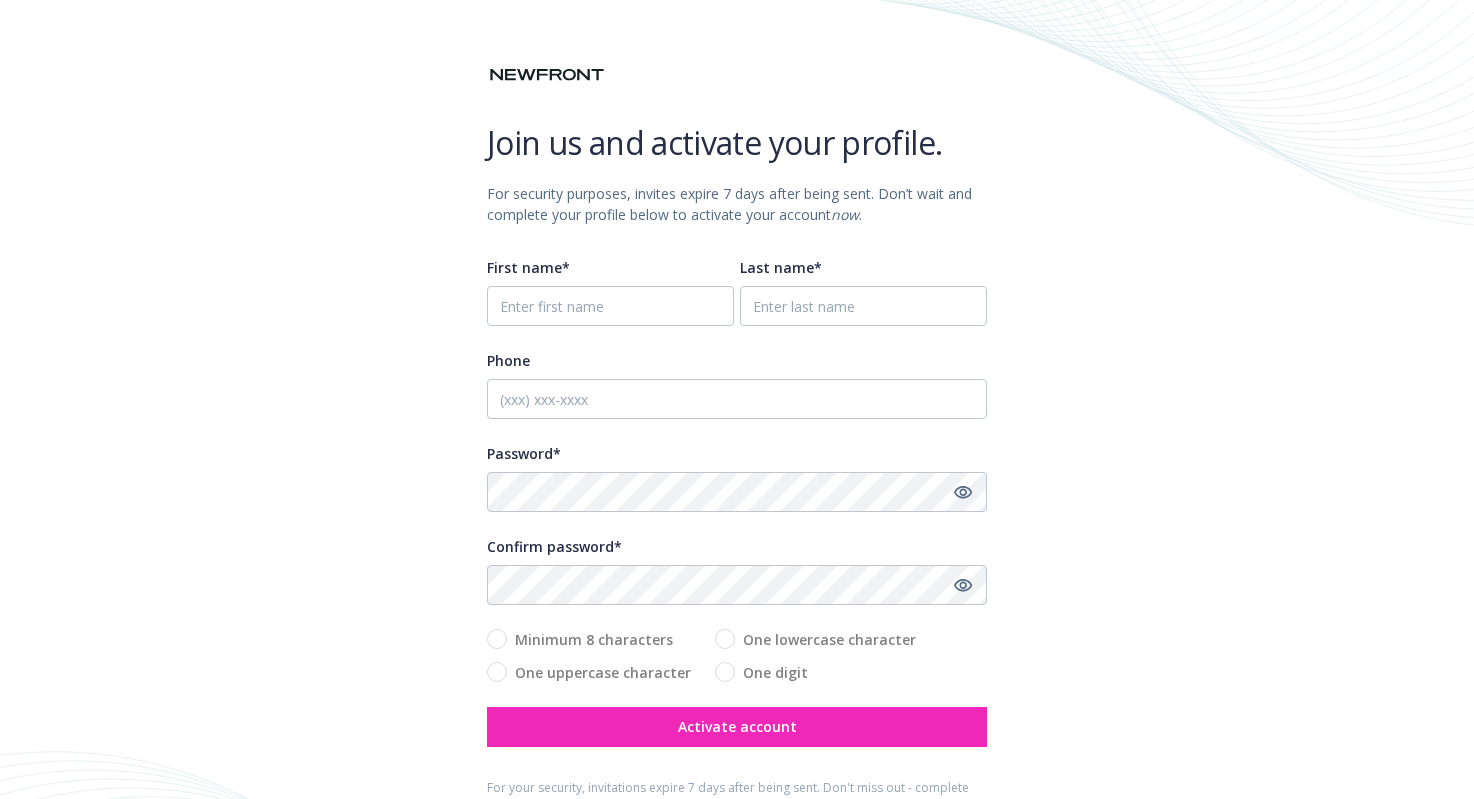 scroll, scrollTop: 0, scrollLeft: 0, axis: both 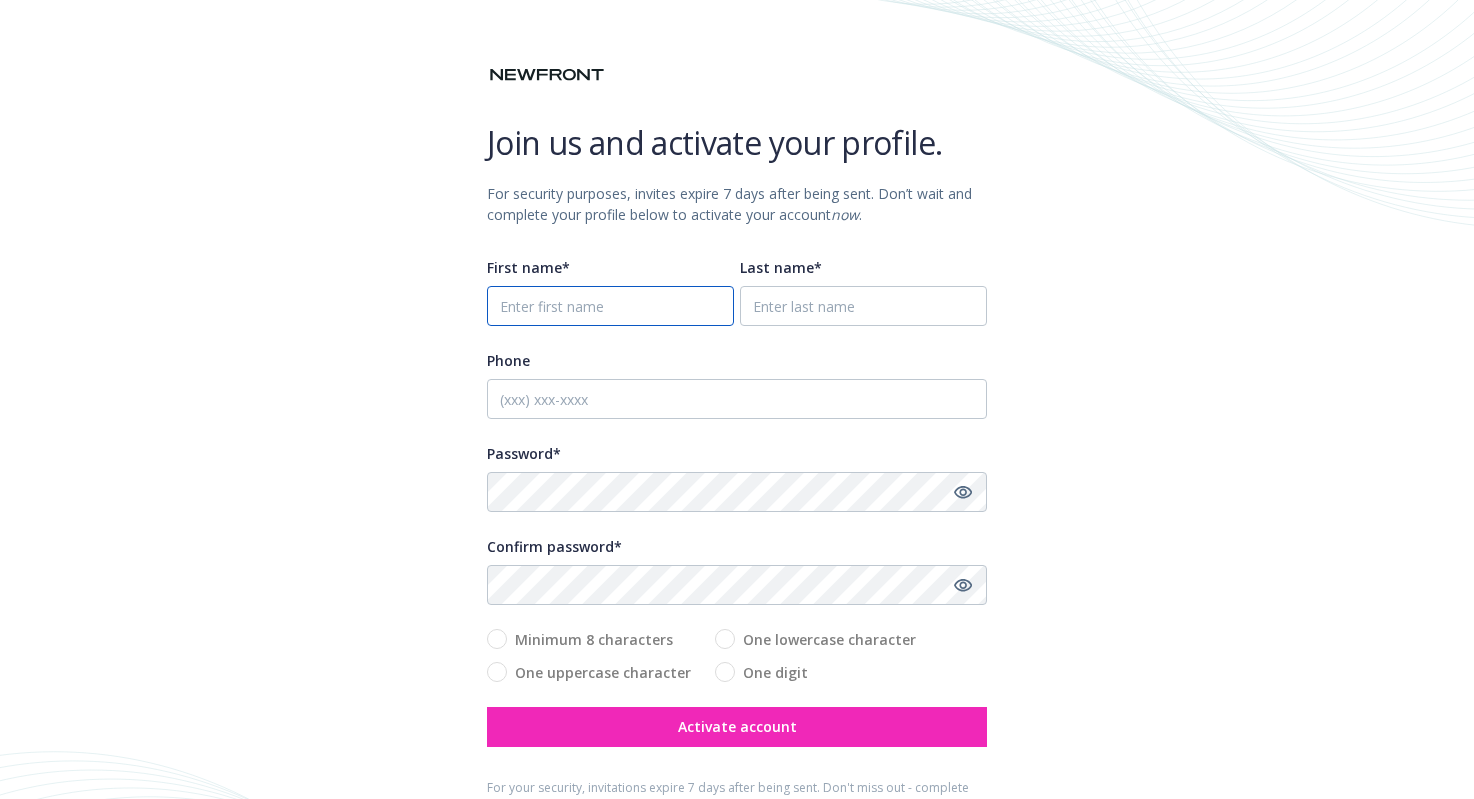 click on "First name*" at bounding box center (610, 306) 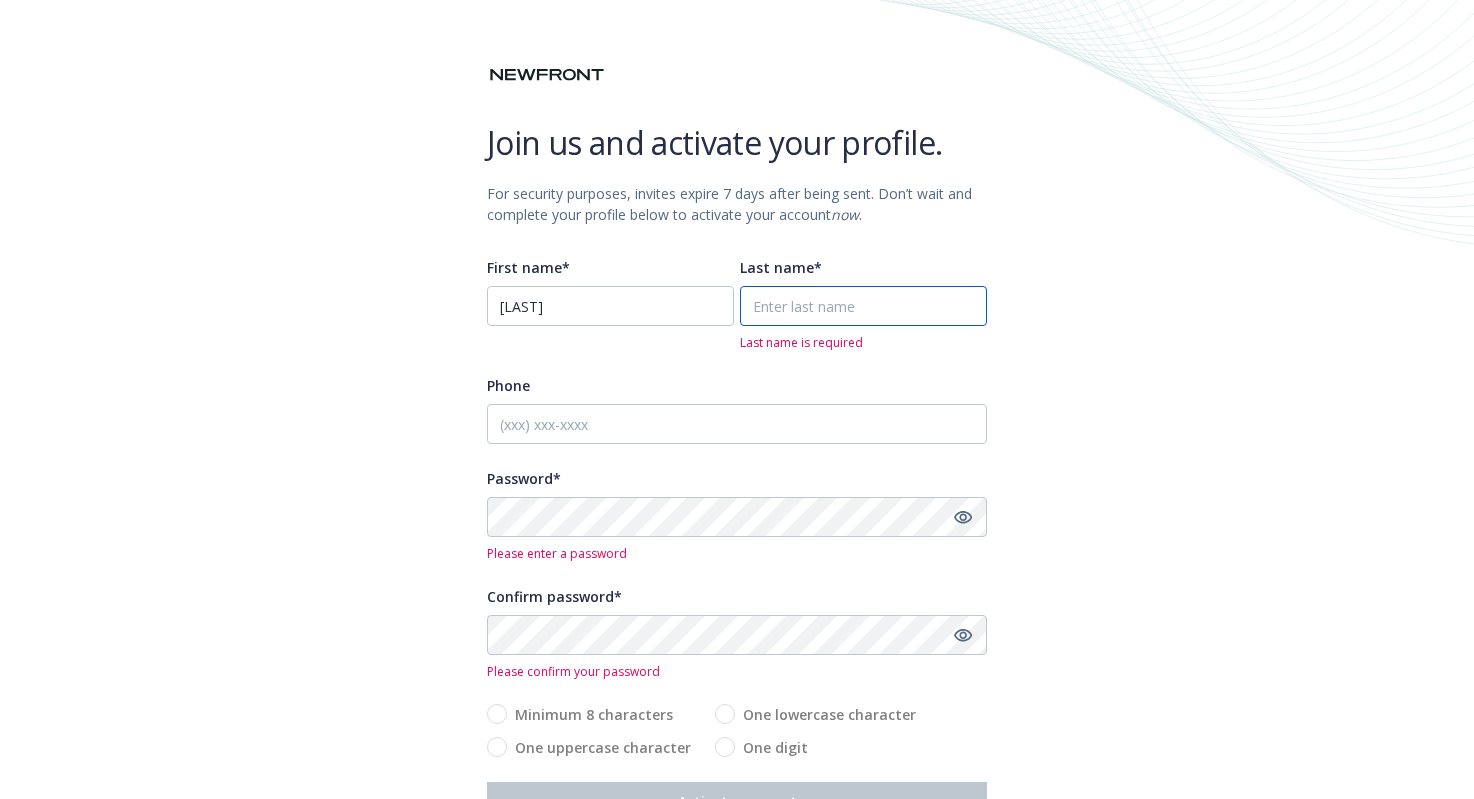click on "Last name*" at bounding box center (863, 306) 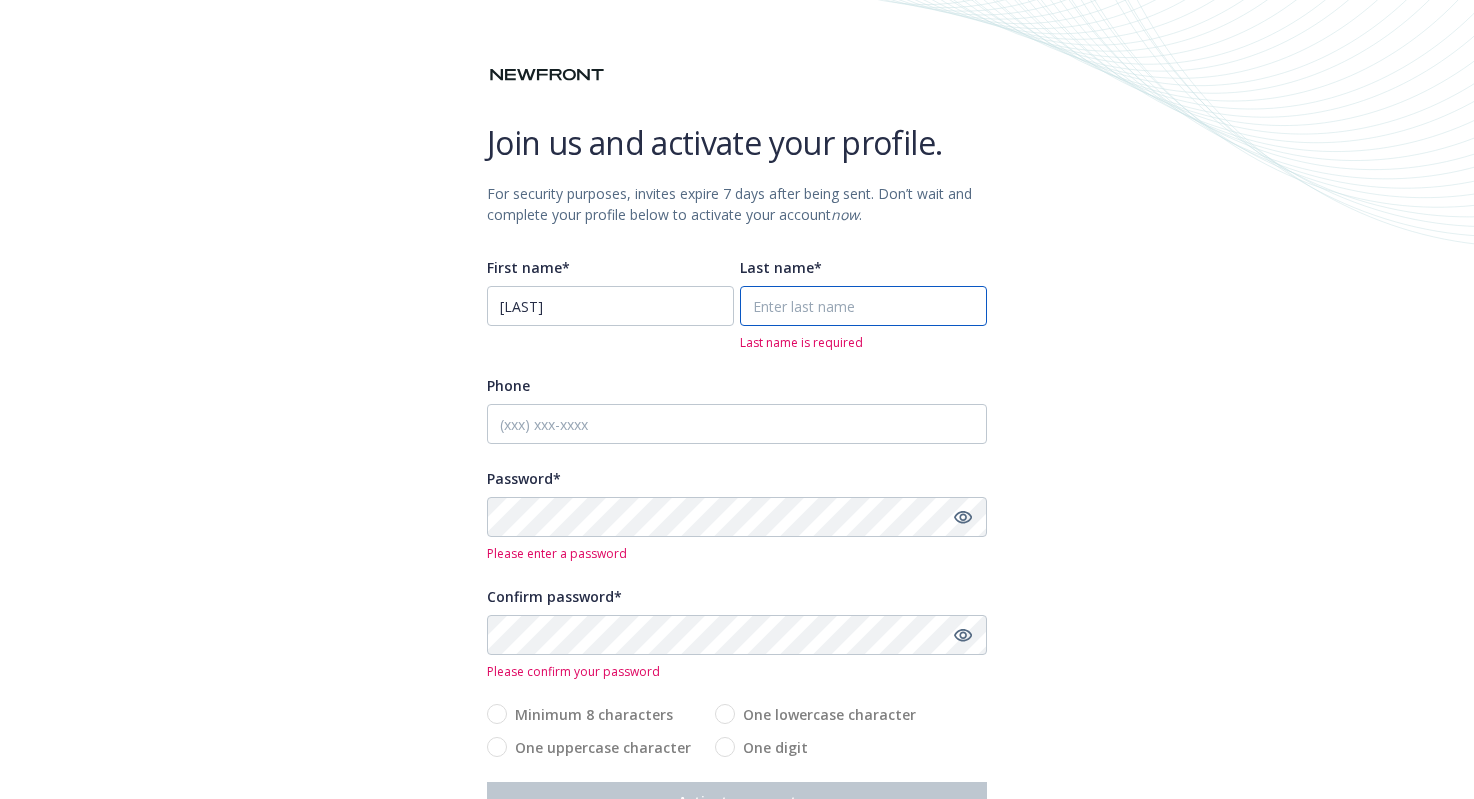 type on "Varney" 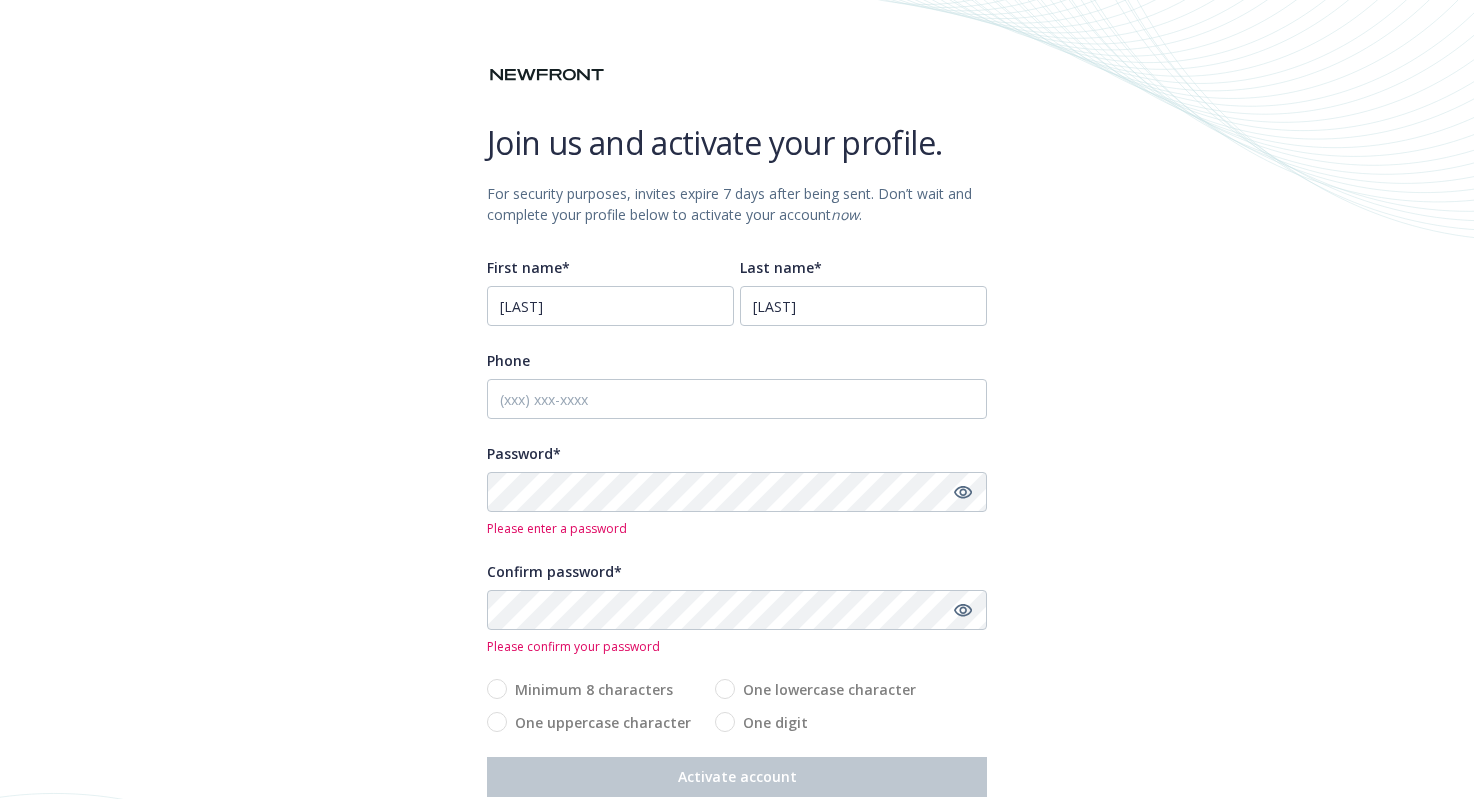 click on "Password*" at bounding box center (737, 453) 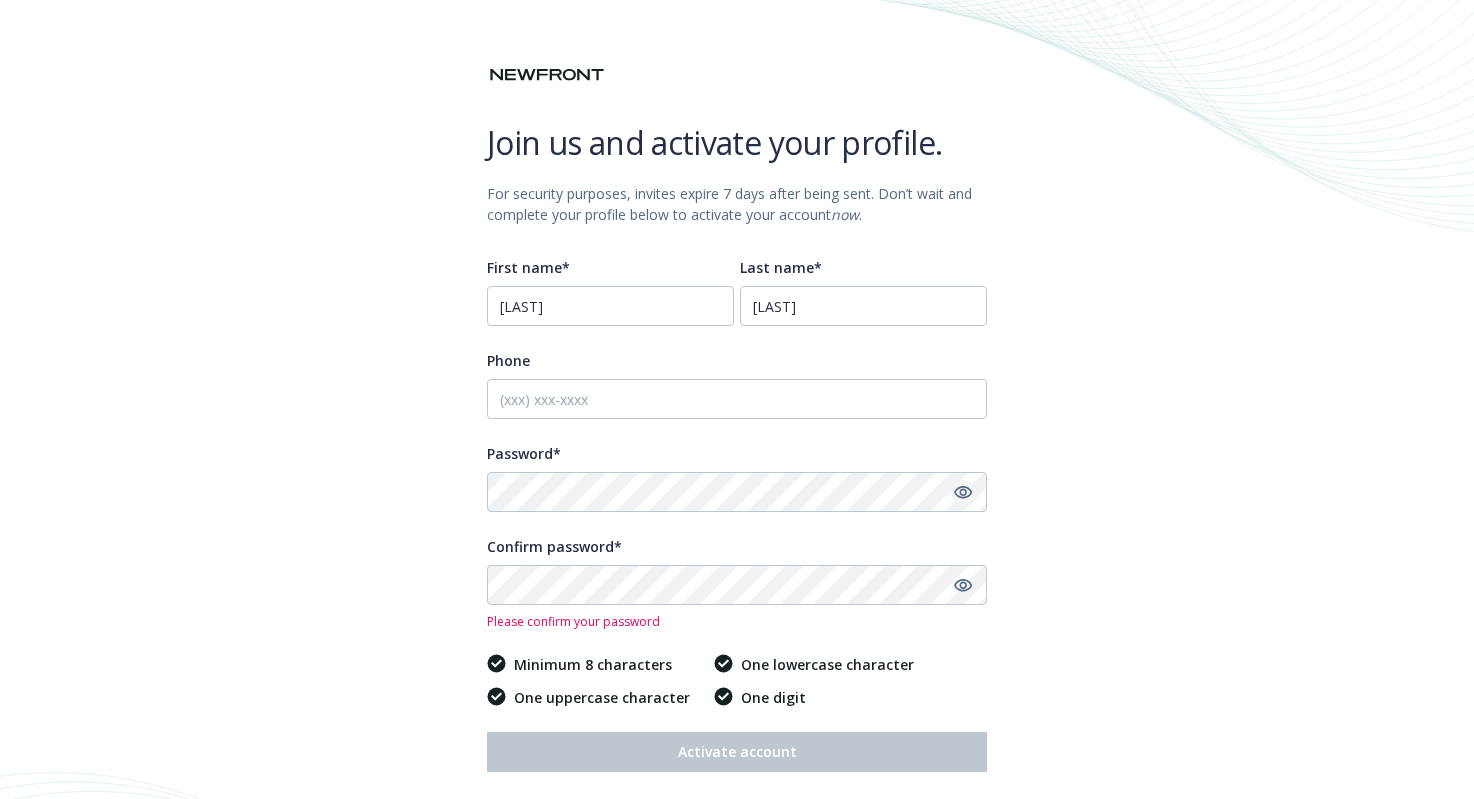 click 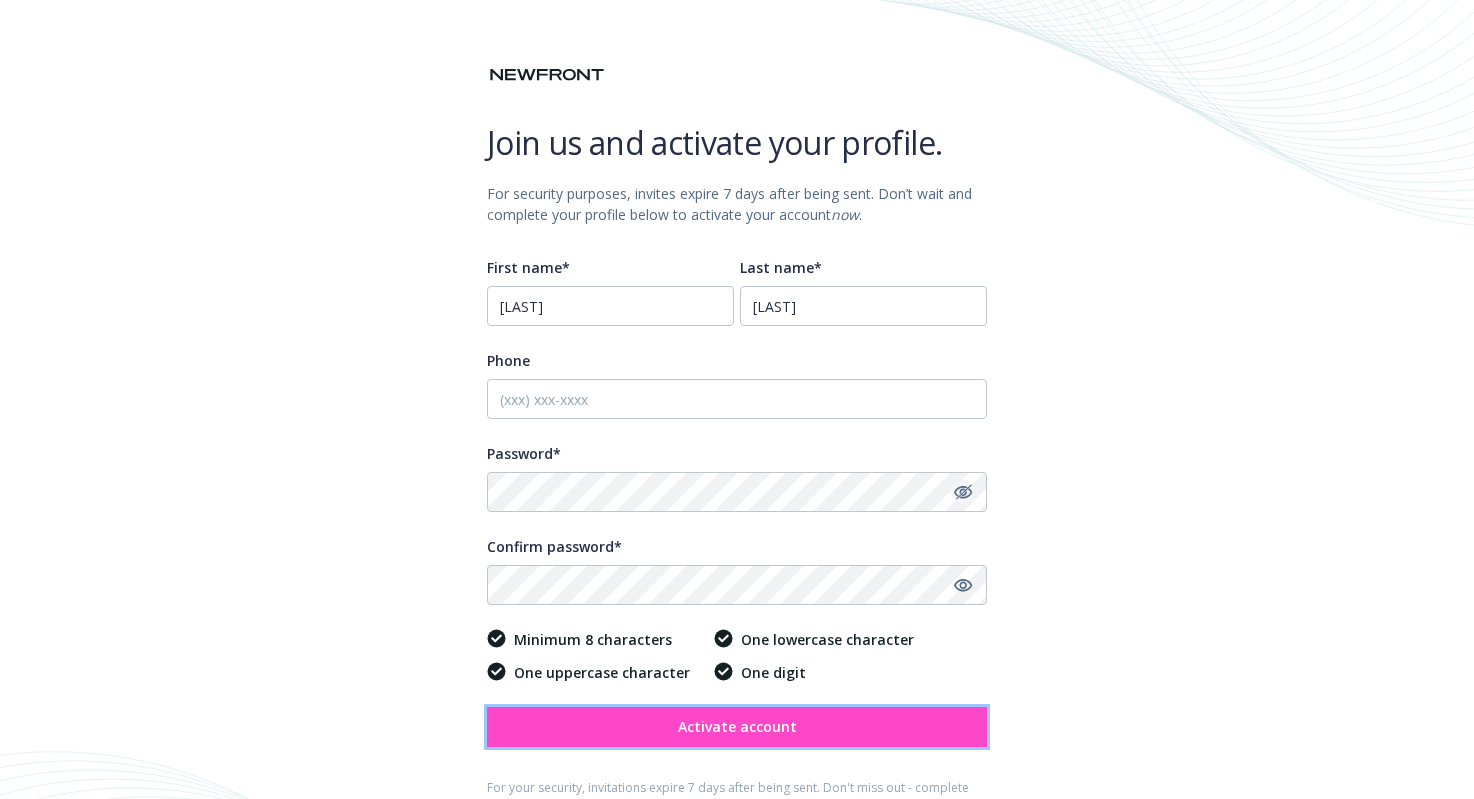 click on "Activate account" at bounding box center (737, 727) 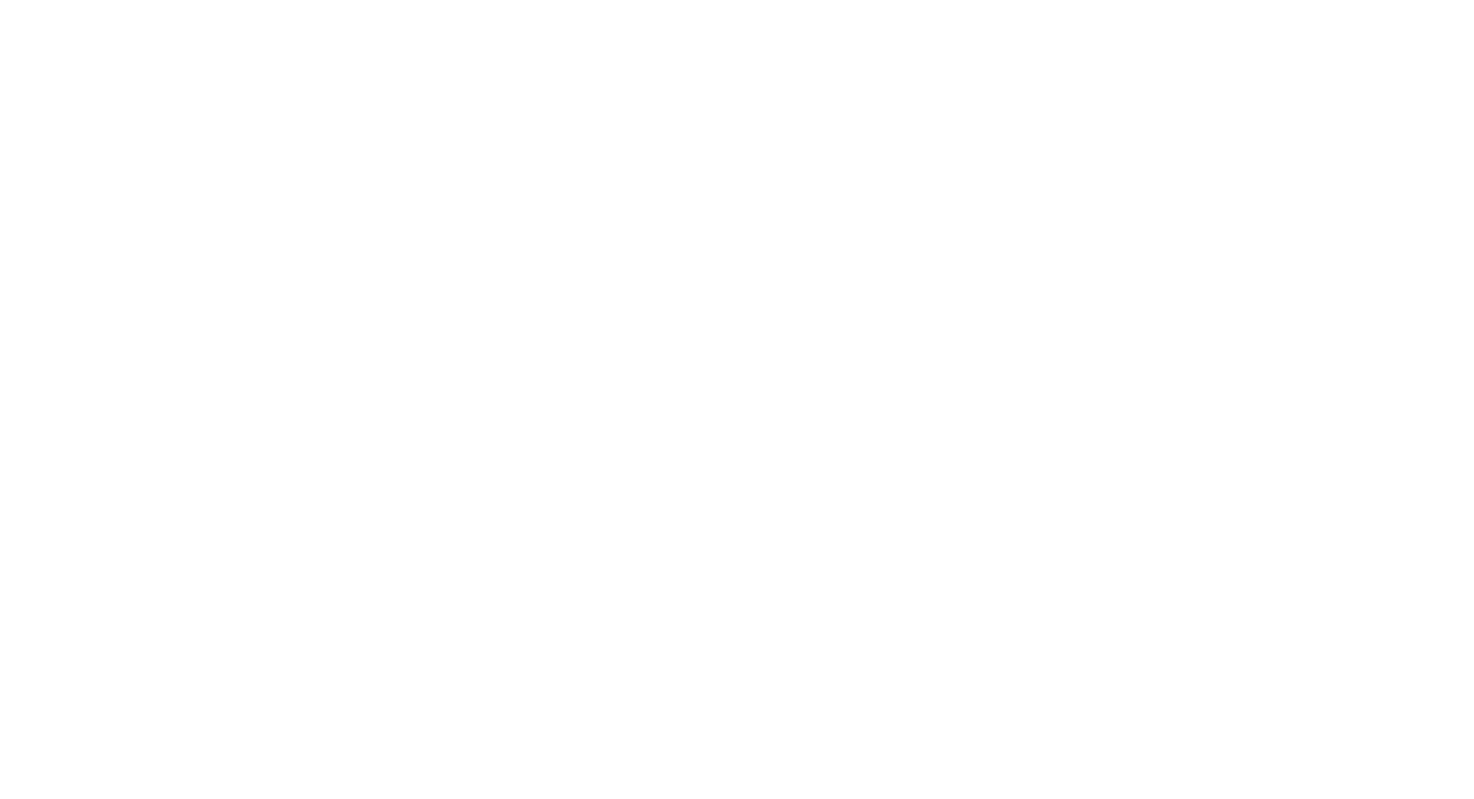 scroll, scrollTop: 0, scrollLeft: 0, axis: both 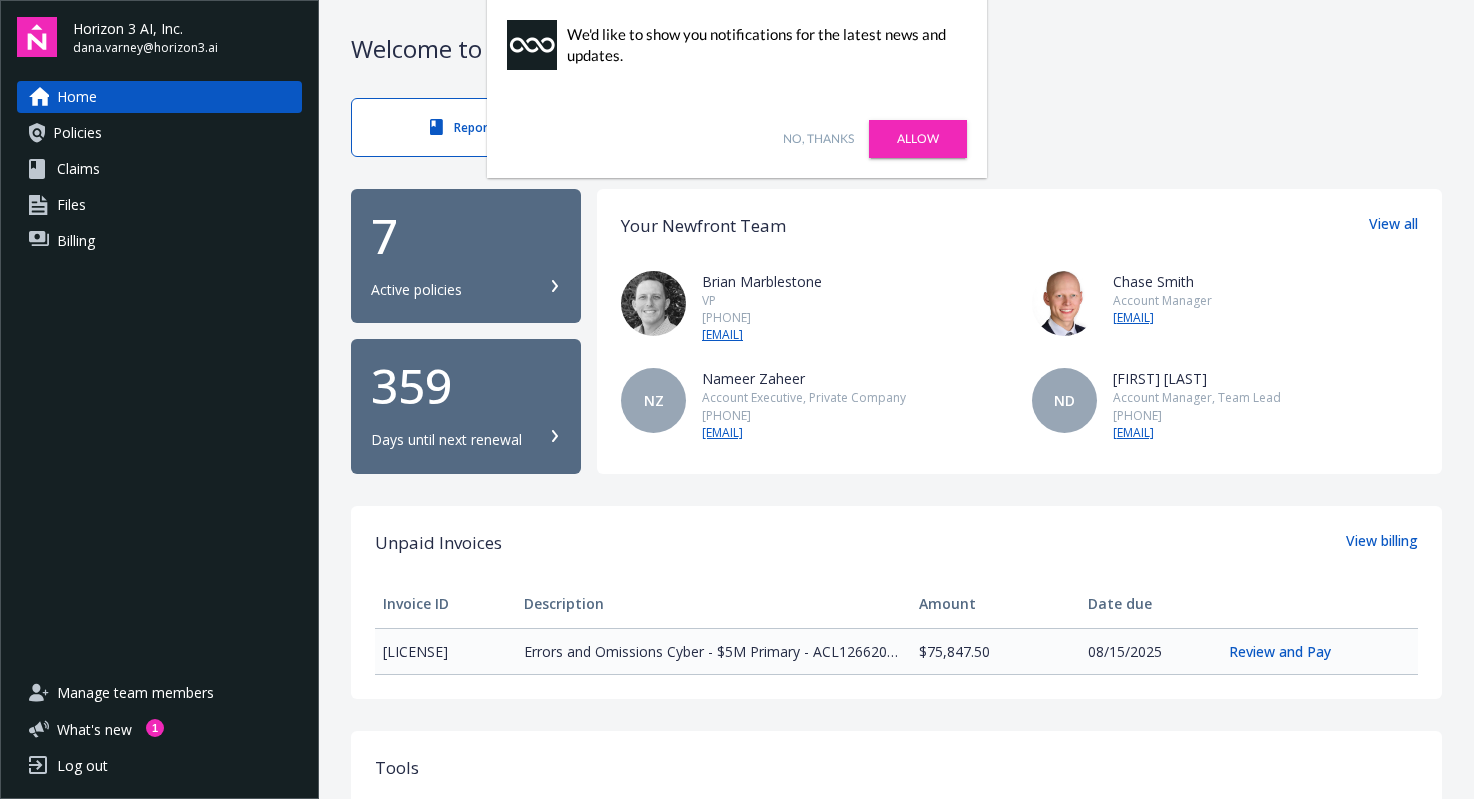 click on "No, thanks" at bounding box center (818, 139) 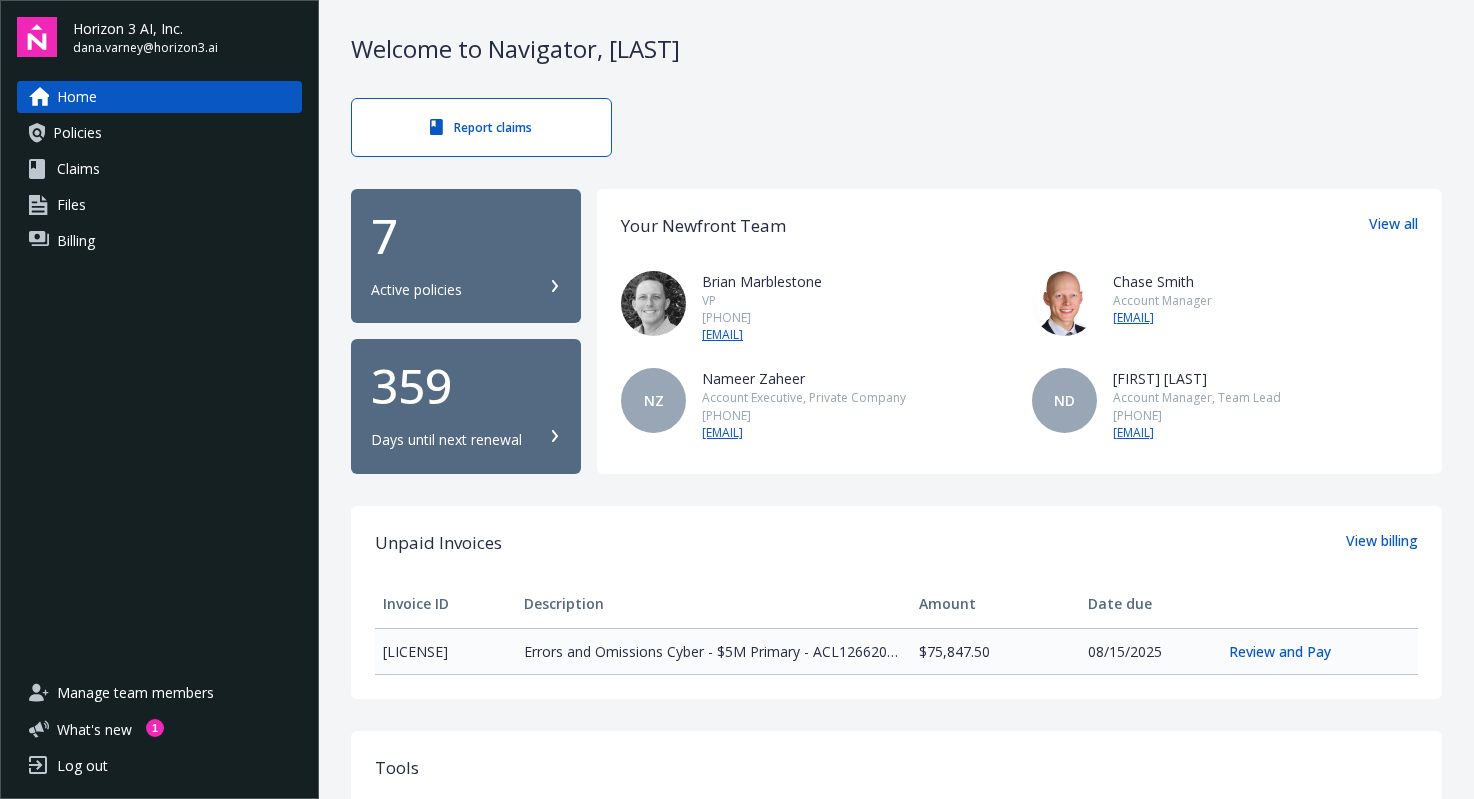 click on "Policies" at bounding box center [159, 133] 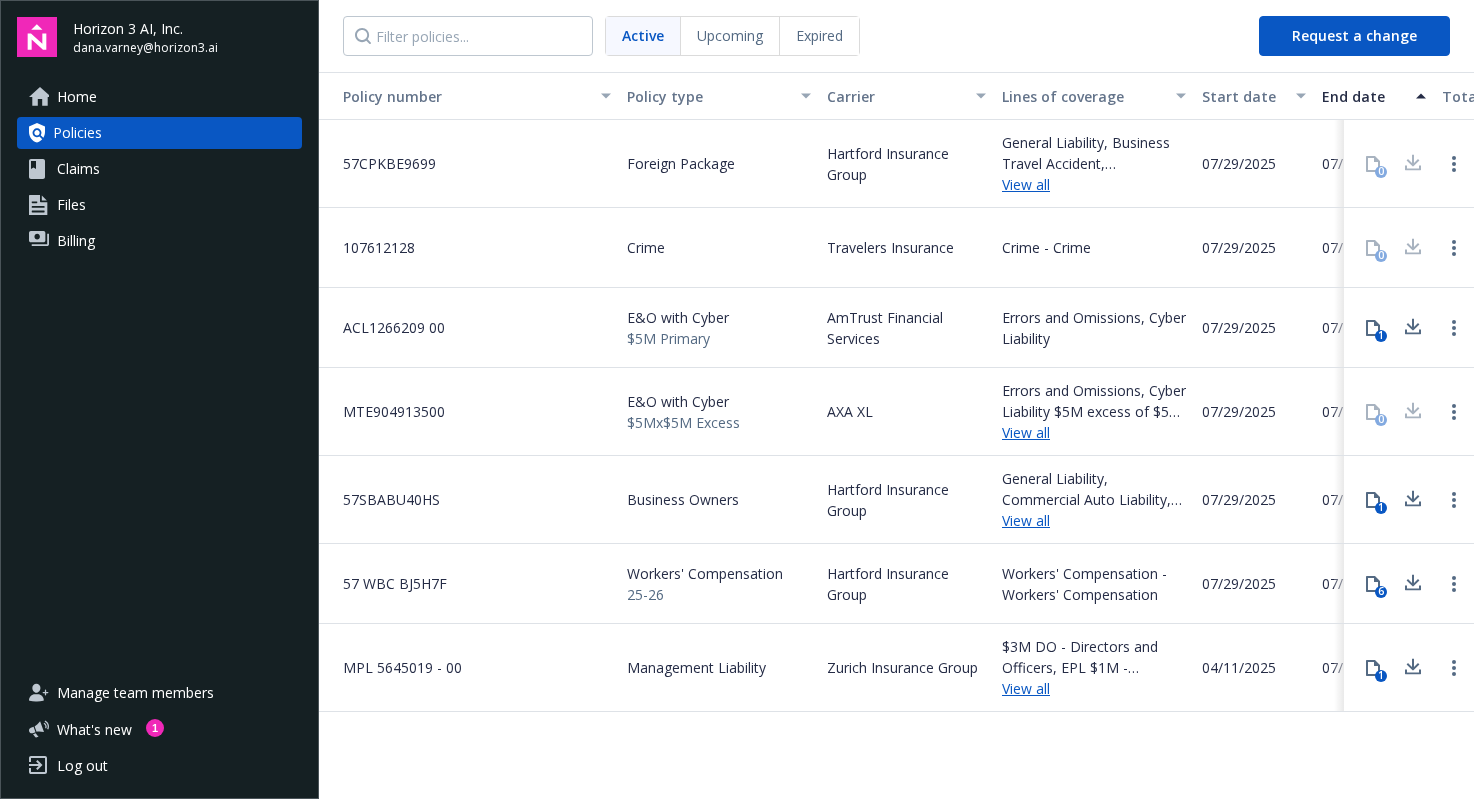 click on "Active Upcoming Expired" at bounding box center [781, 36] 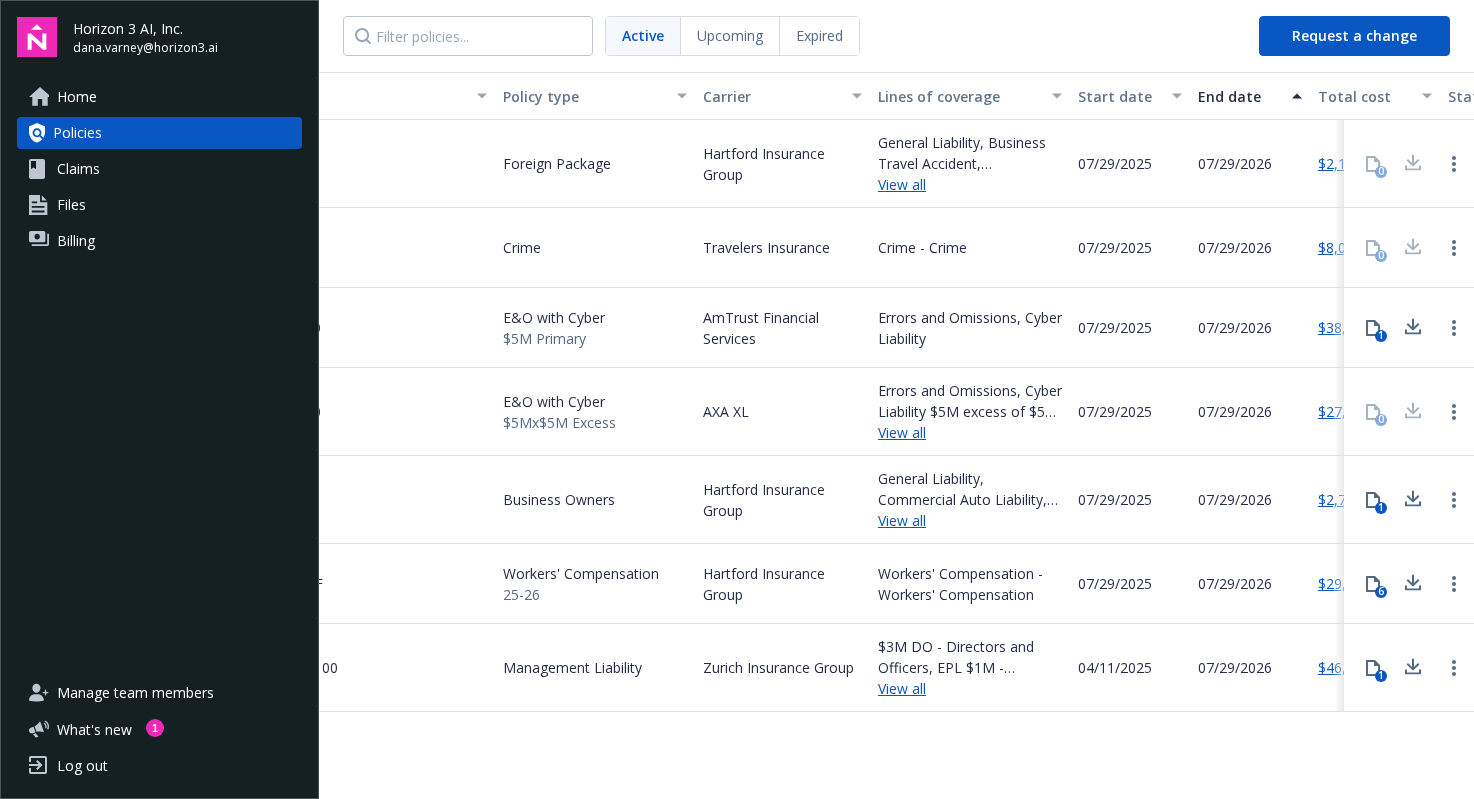 scroll, scrollTop: 0, scrollLeft: 0, axis: both 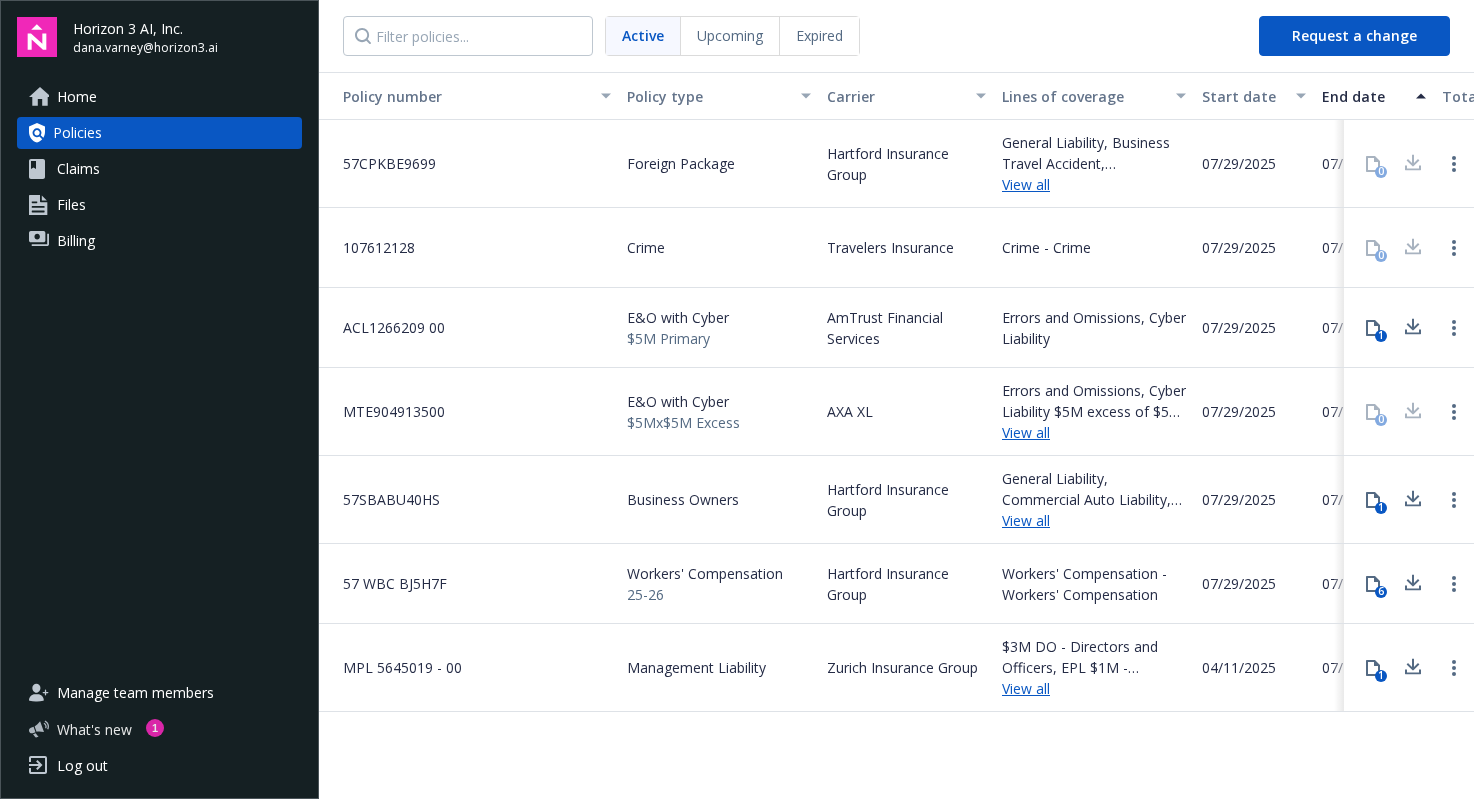 click on "1" at bounding box center [155, 728] 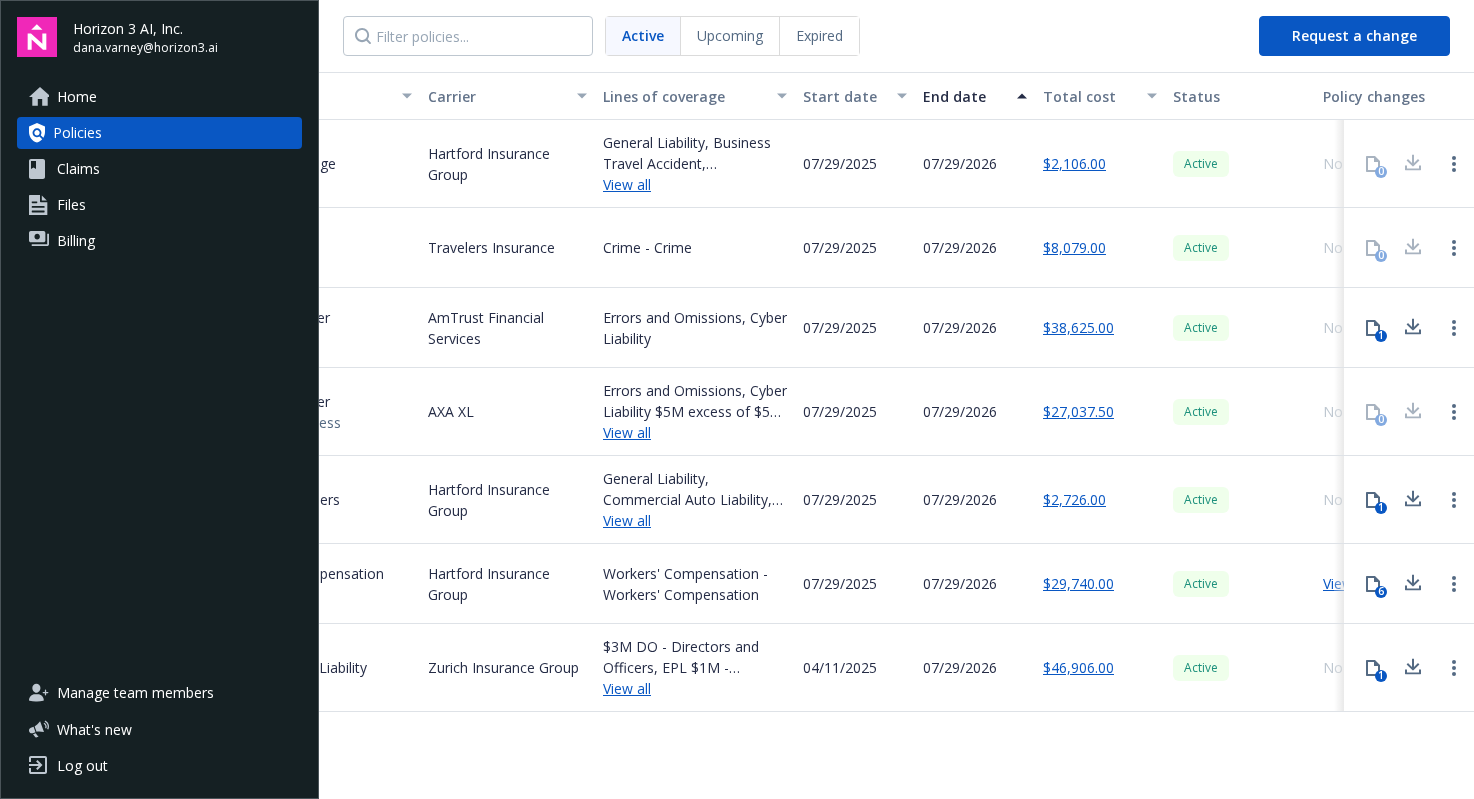 scroll, scrollTop: 0, scrollLeft: 495, axis: horizontal 